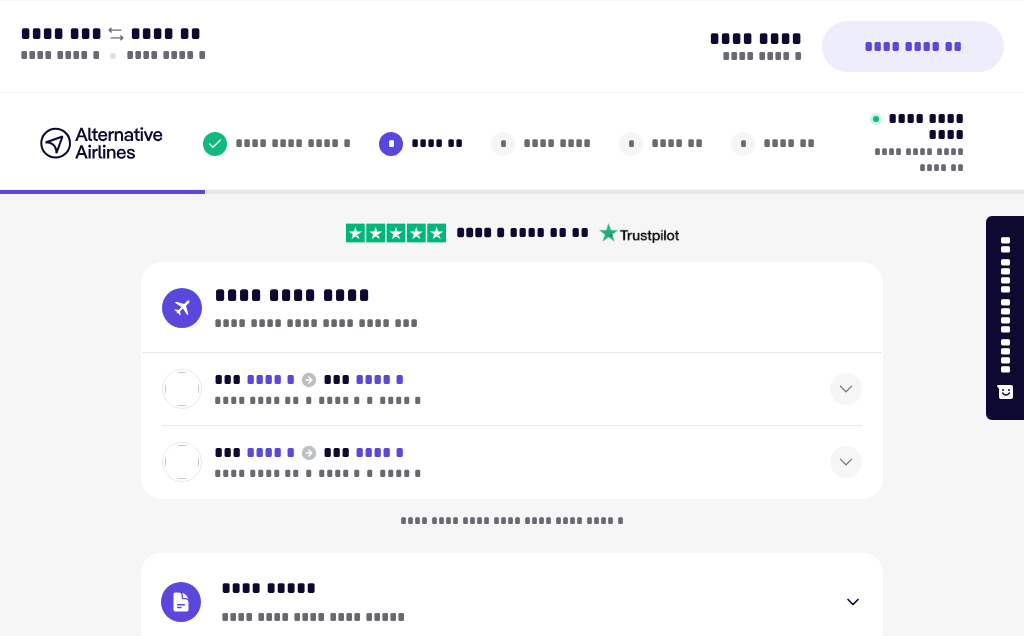 select on "**" 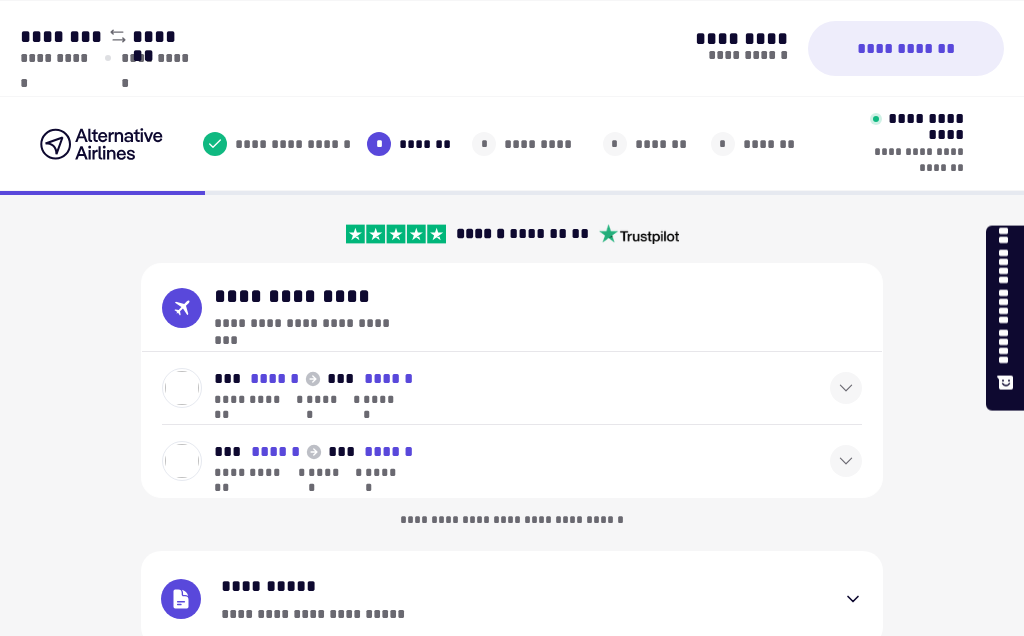 scroll, scrollTop: 666, scrollLeft: 0, axis: vertical 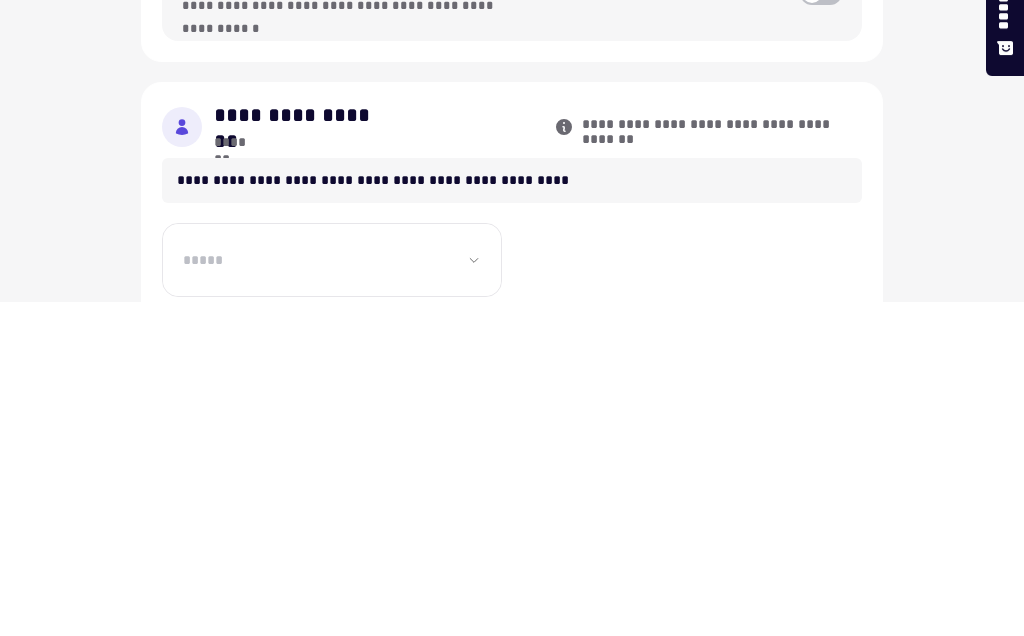 type on "**********" 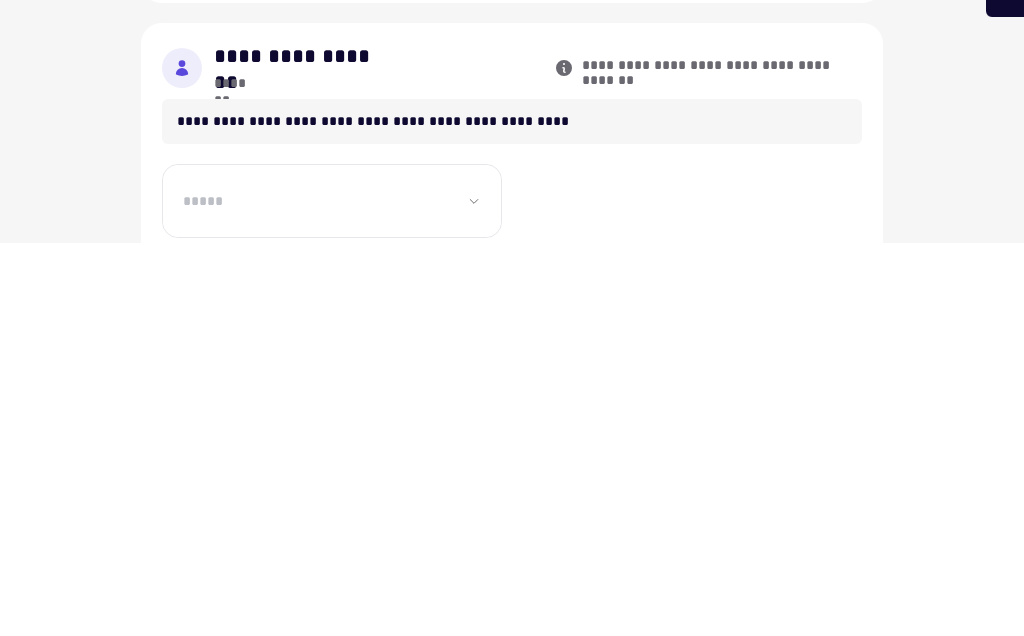 type on "**********" 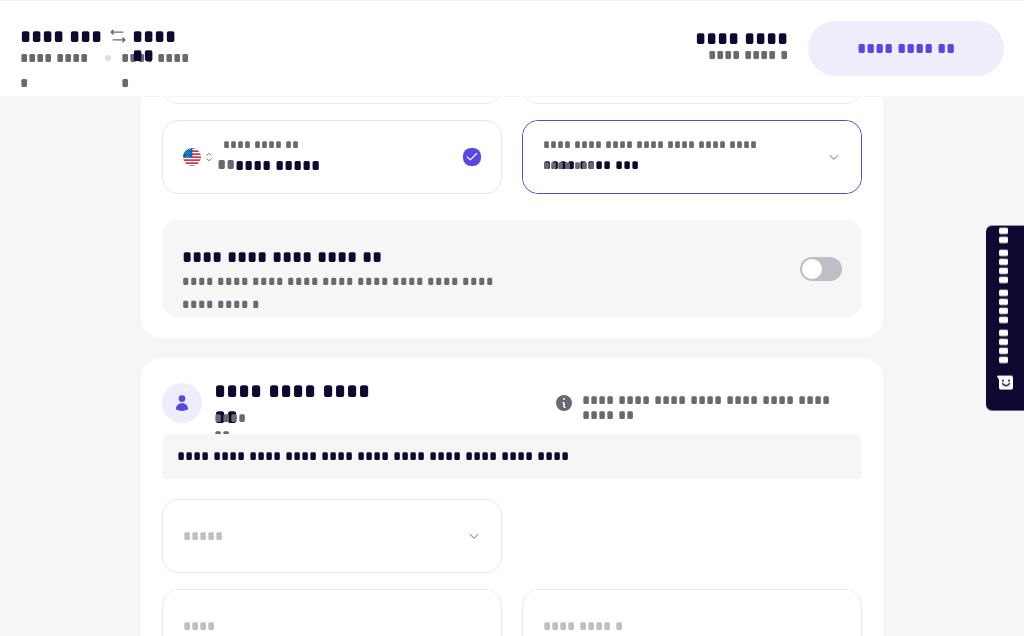 select on "*******" 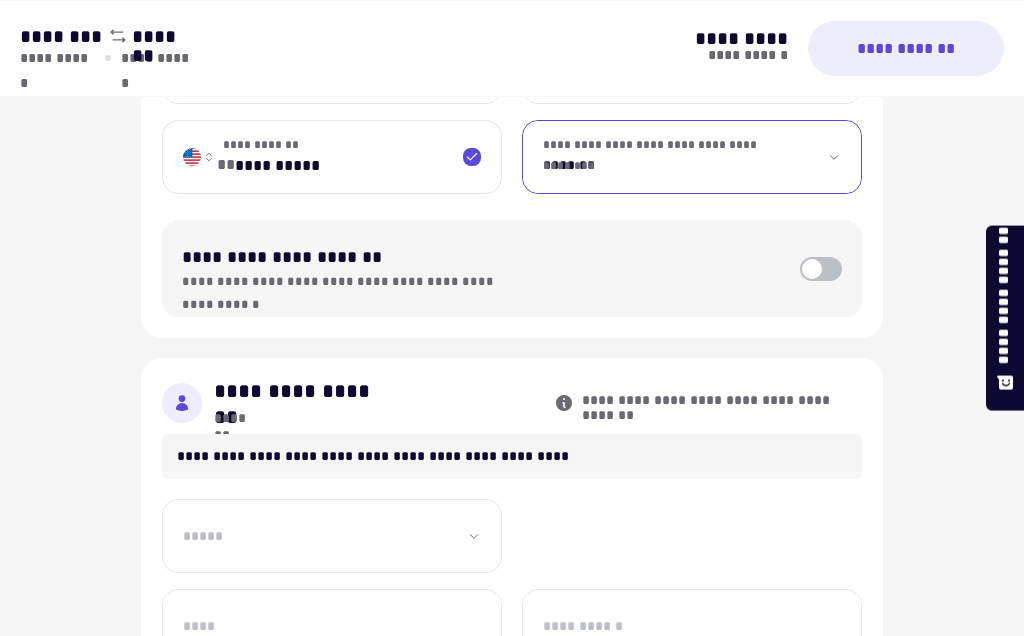 click on "**********" at bounding box center [332, 536] 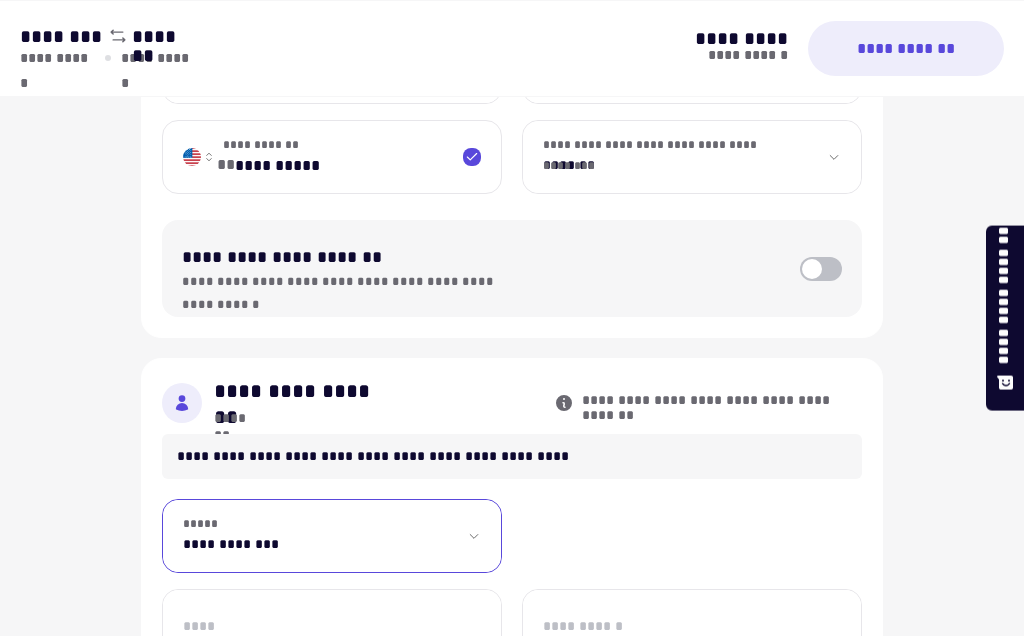 select on "**" 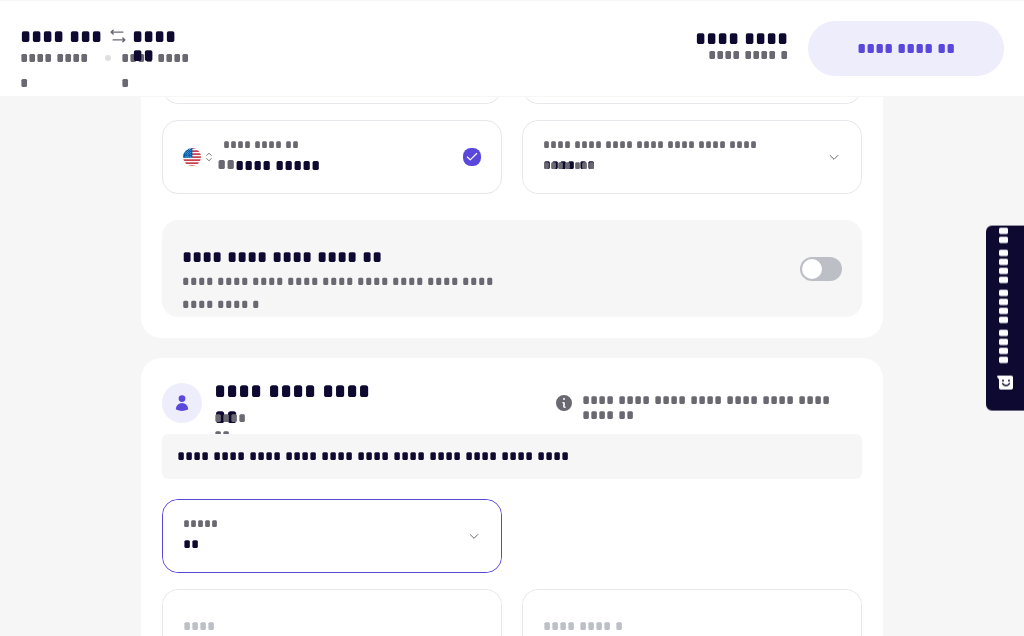 click on "**********" at bounding box center (332, 626) 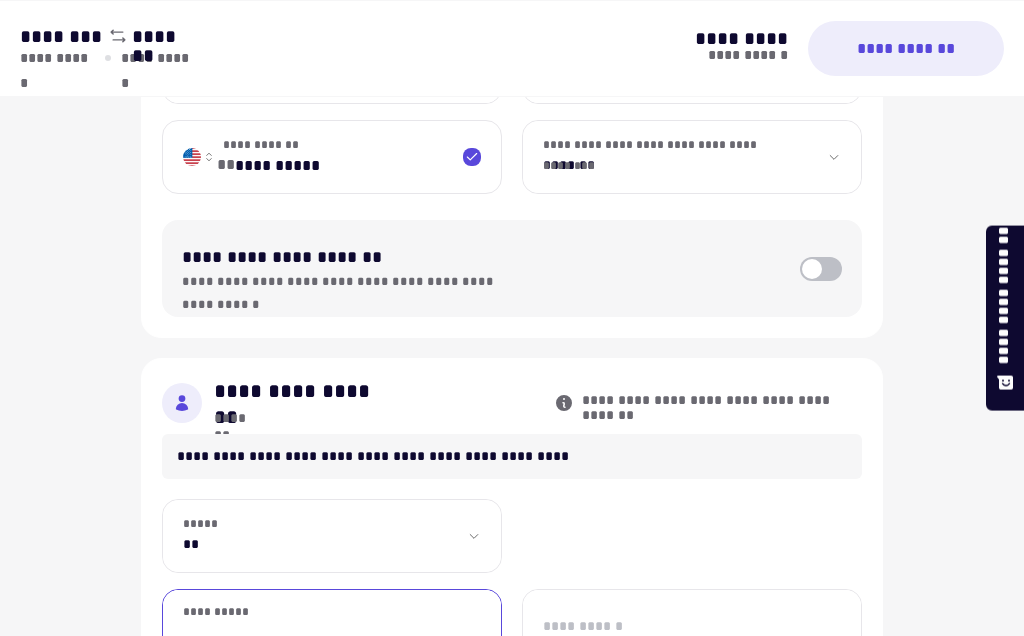 scroll, scrollTop: 842, scrollLeft: 0, axis: vertical 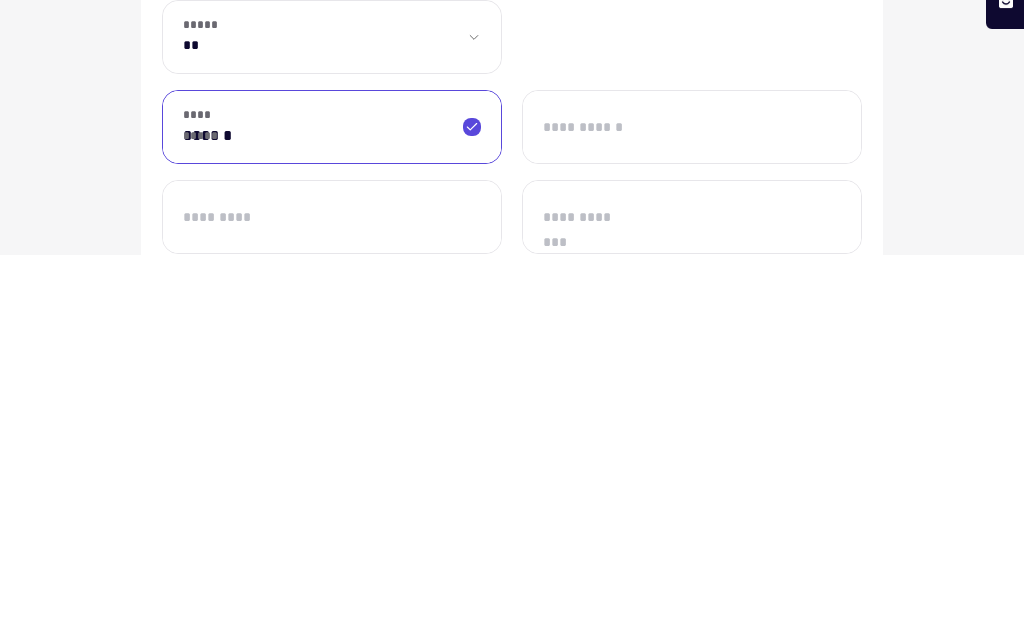 type on "******" 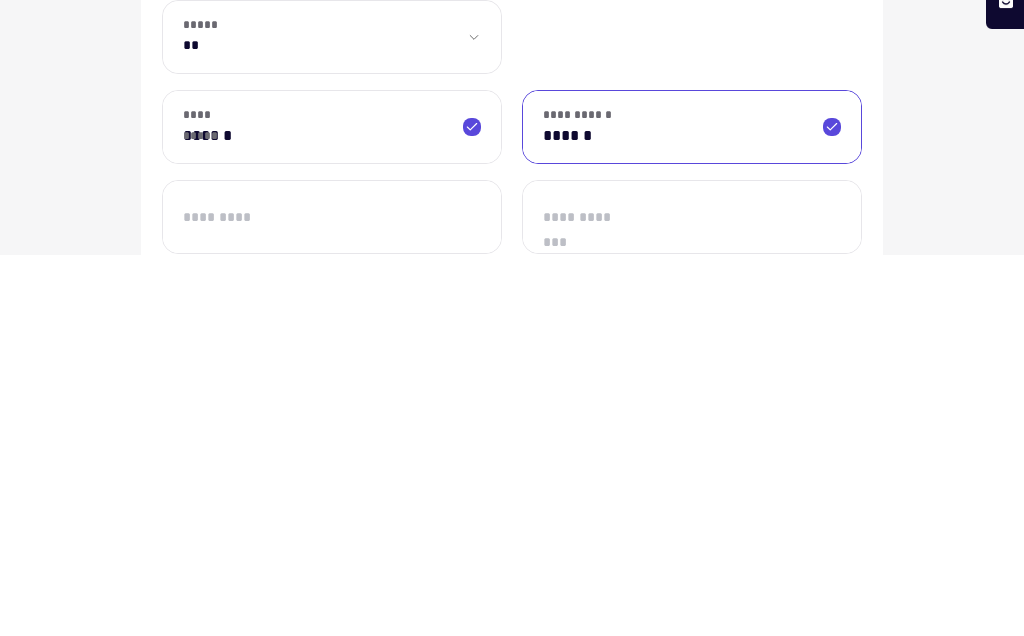 type on "******" 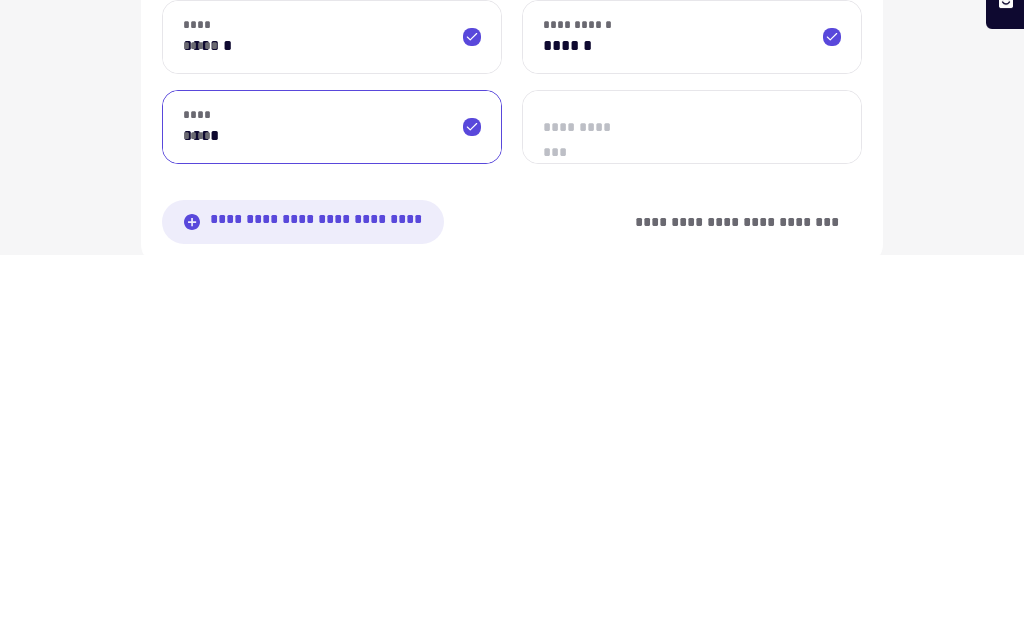 type on "****" 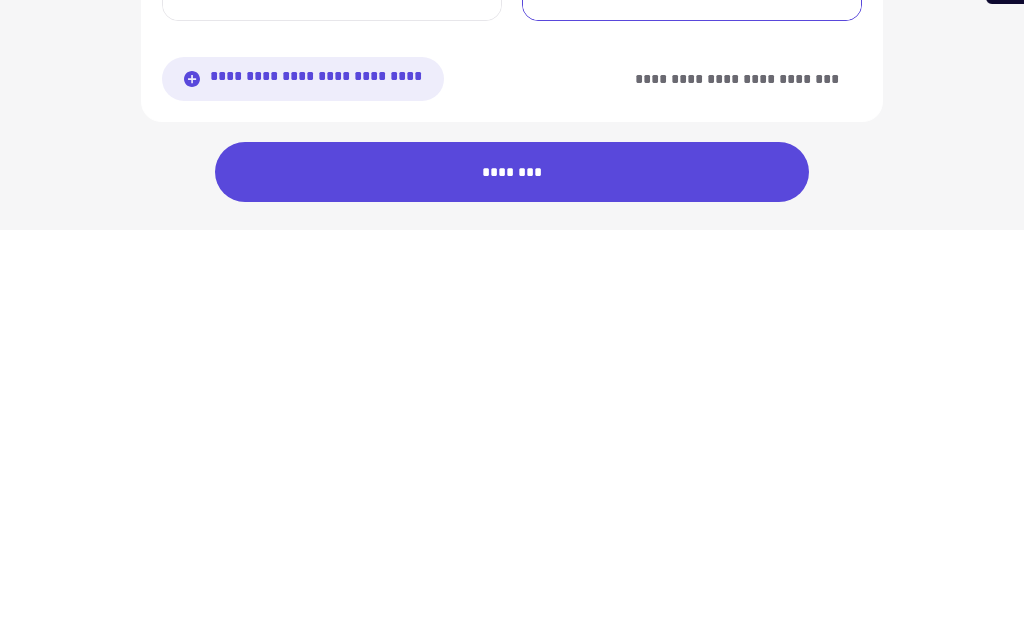 scroll, scrollTop: 1052, scrollLeft: 0, axis: vertical 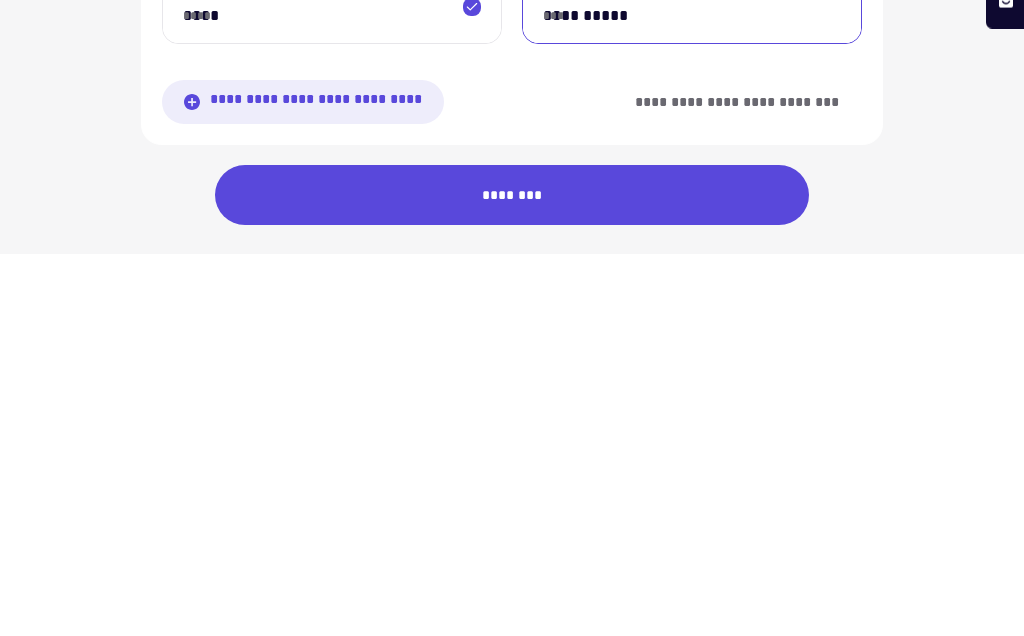 type on "**********" 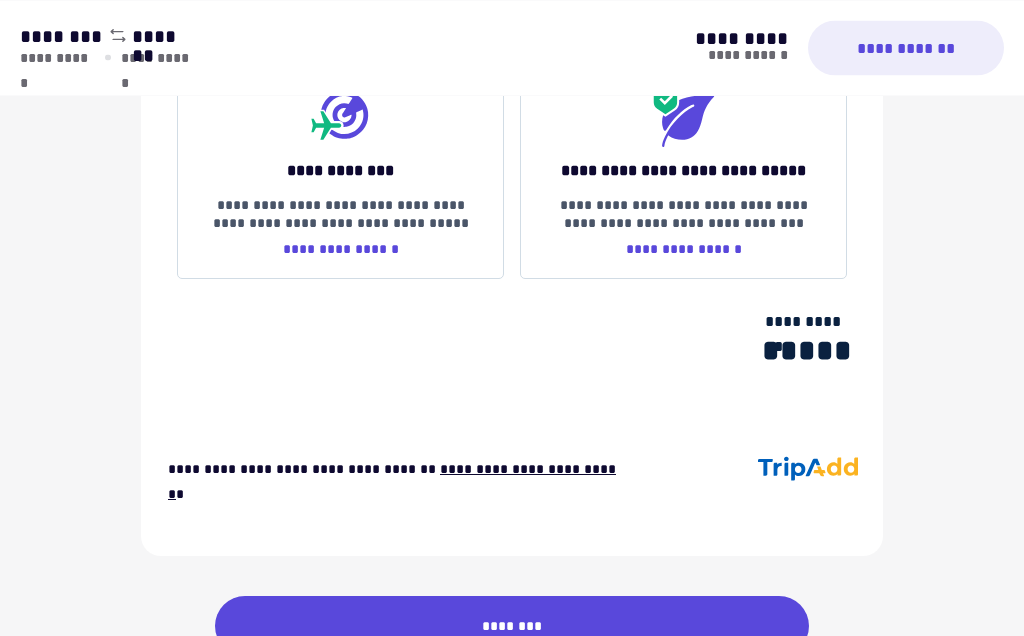 scroll, scrollTop: 3073, scrollLeft: 0, axis: vertical 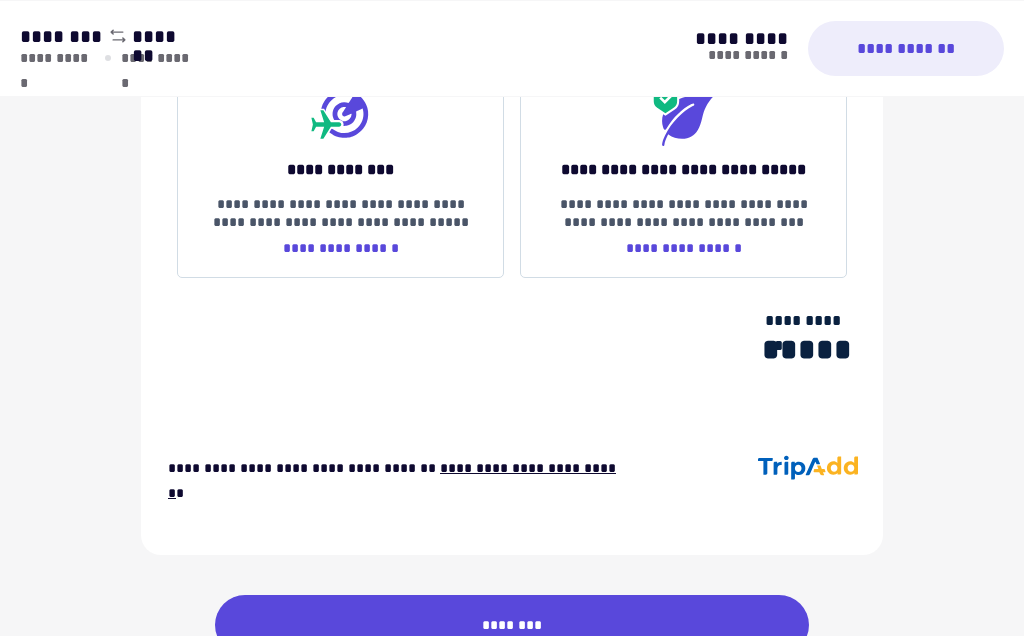 click on "********" at bounding box center [512, 625] 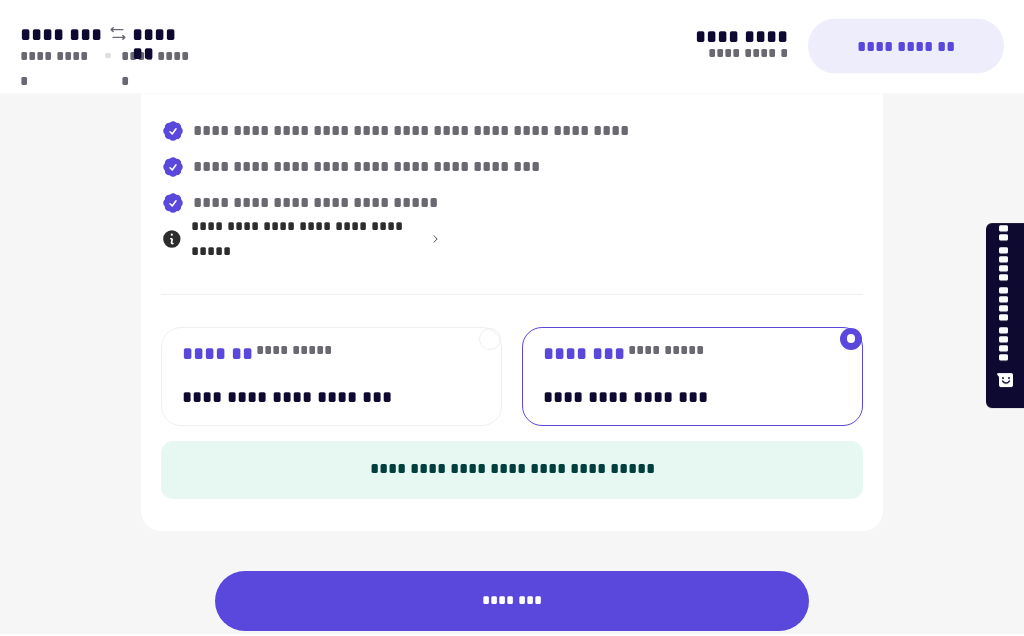 scroll, scrollTop: 1492, scrollLeft: 0, axis: vertical 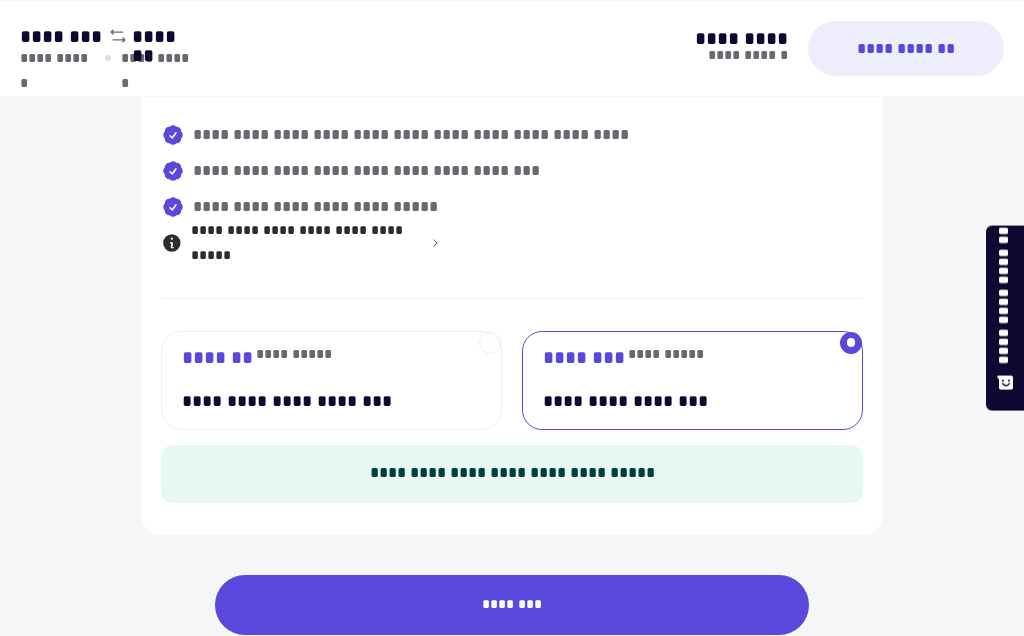 click on "**********" at bounding box center [315, 401] 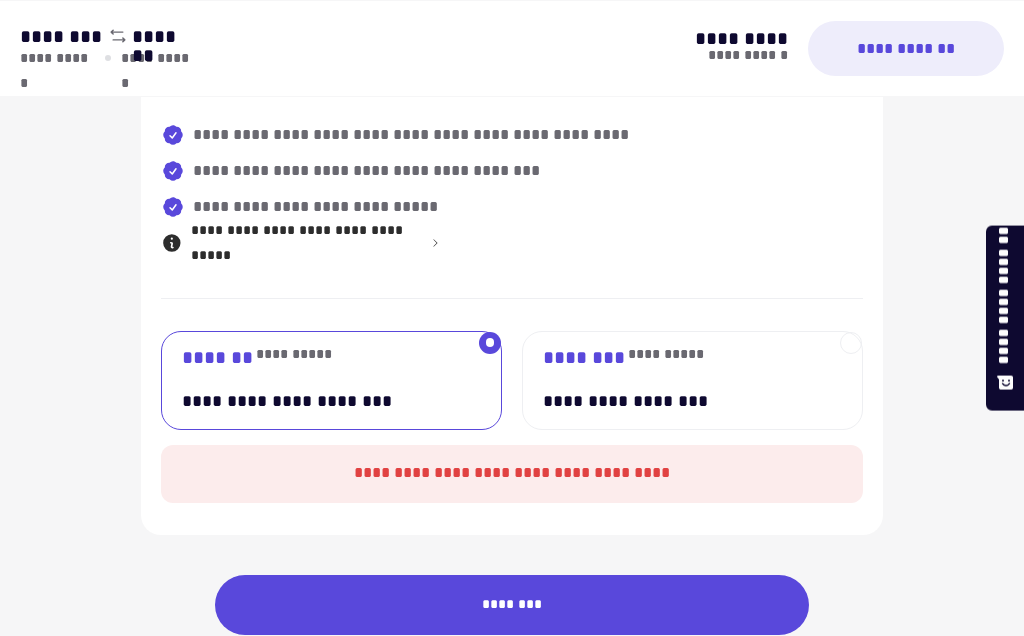 click on "********" at bounding box center [512, 605] 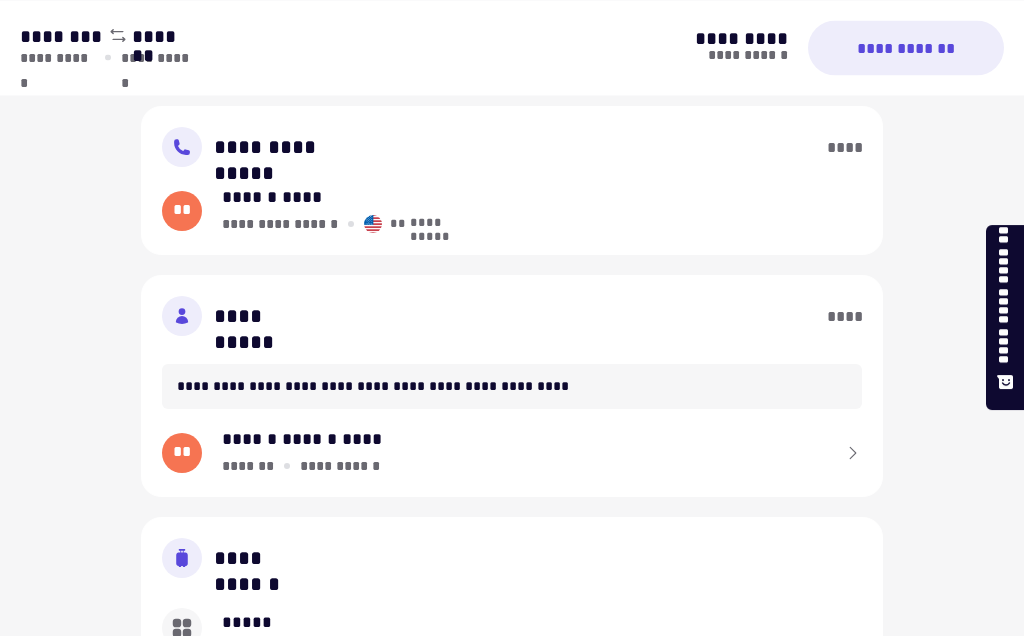 scroll, scrollTop: 445, scrollLeft: 0, axis: vertical 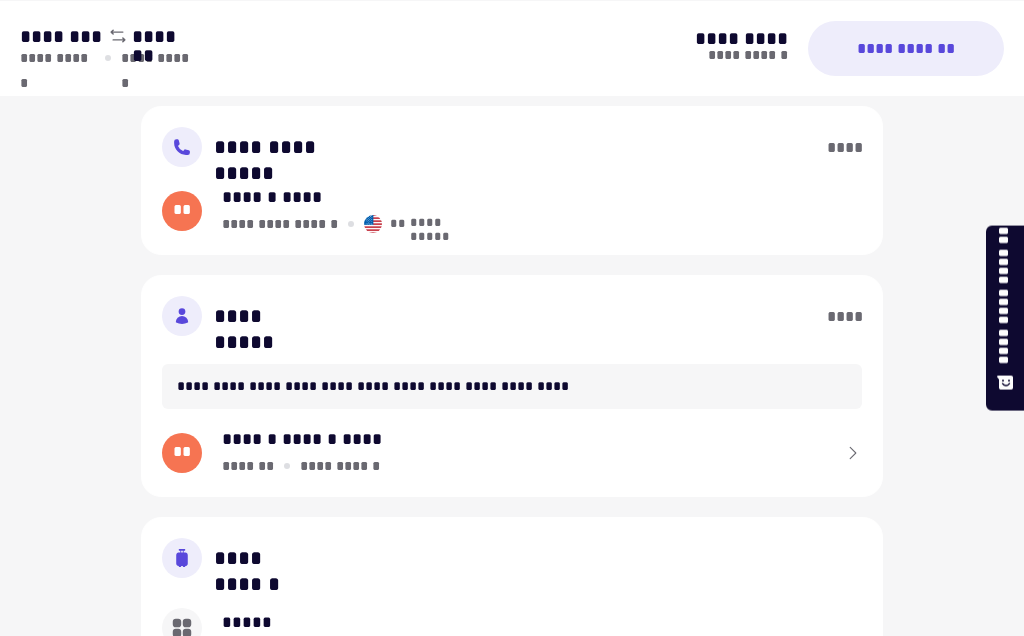 click on "****" at bounding box center [845, 147] 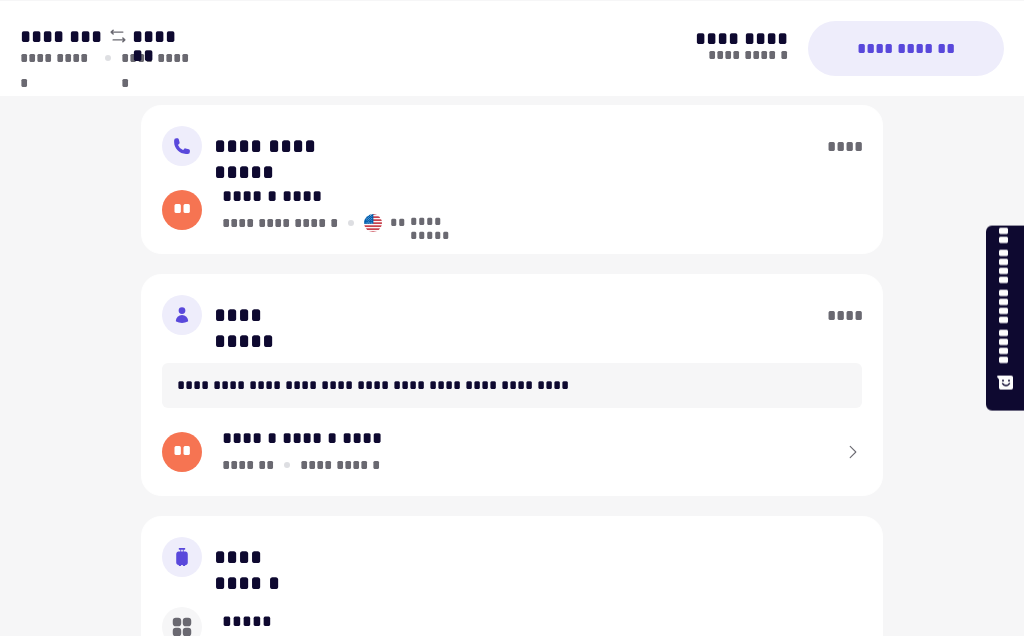 scroll, scrollTop: 667, scrollLeft: 0, axis: vertical 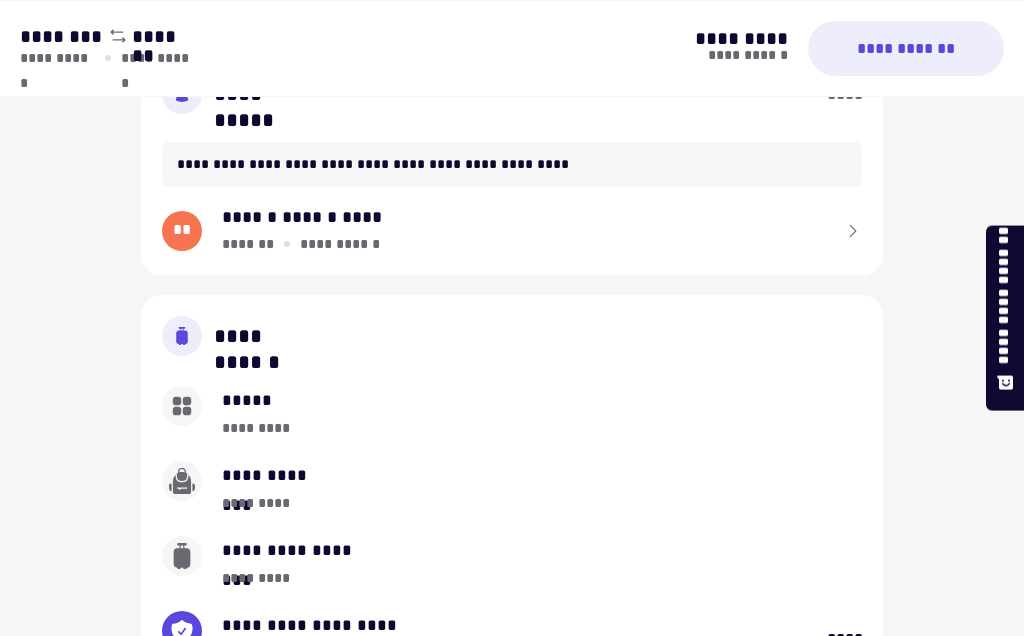 select on "**" 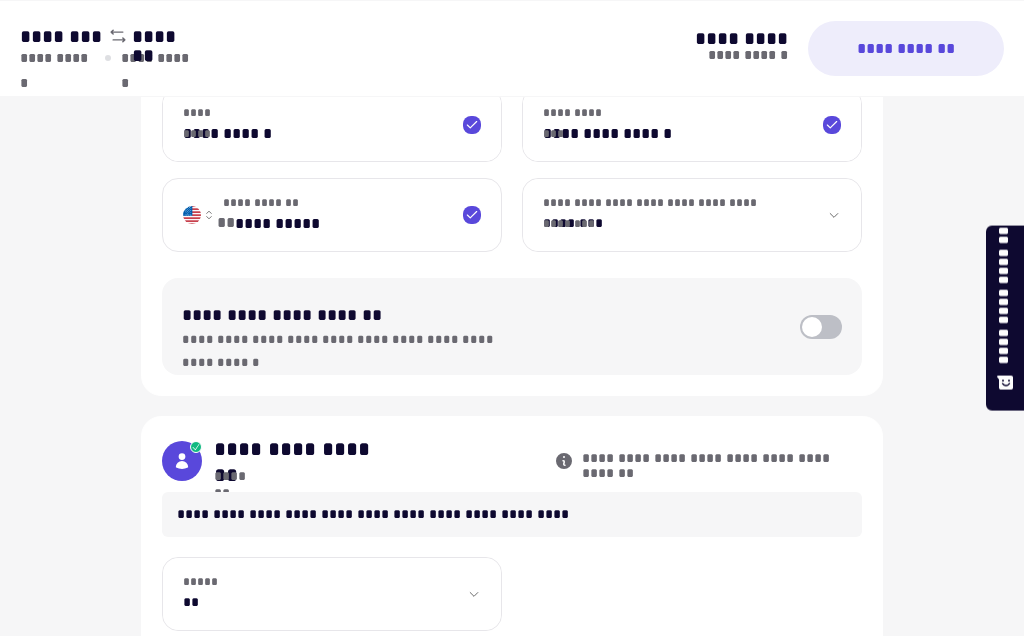 click on "**********" at bounding box center (332, 125) 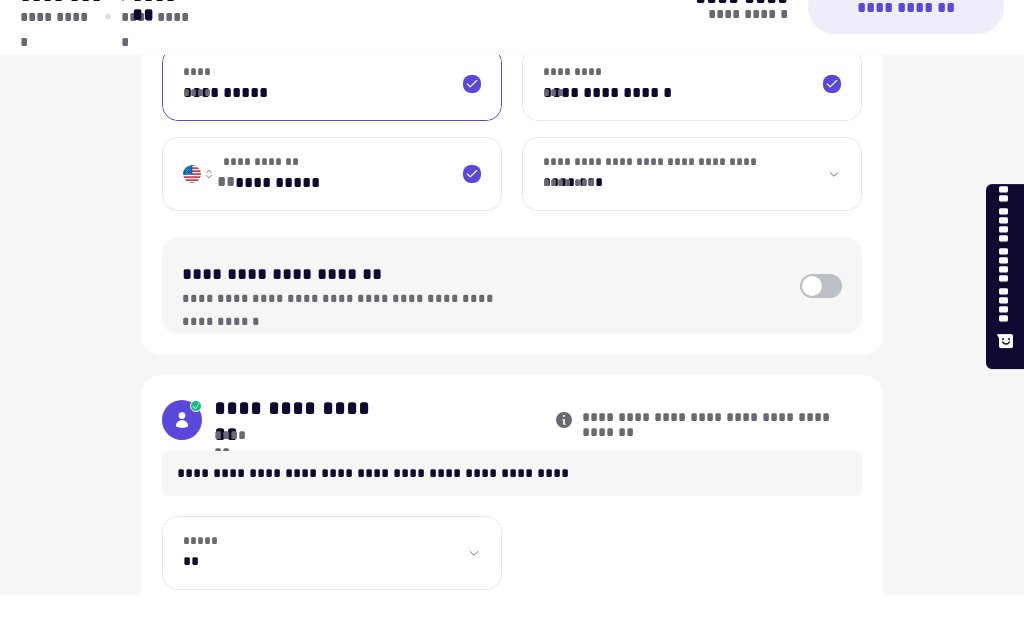 type on "**********" 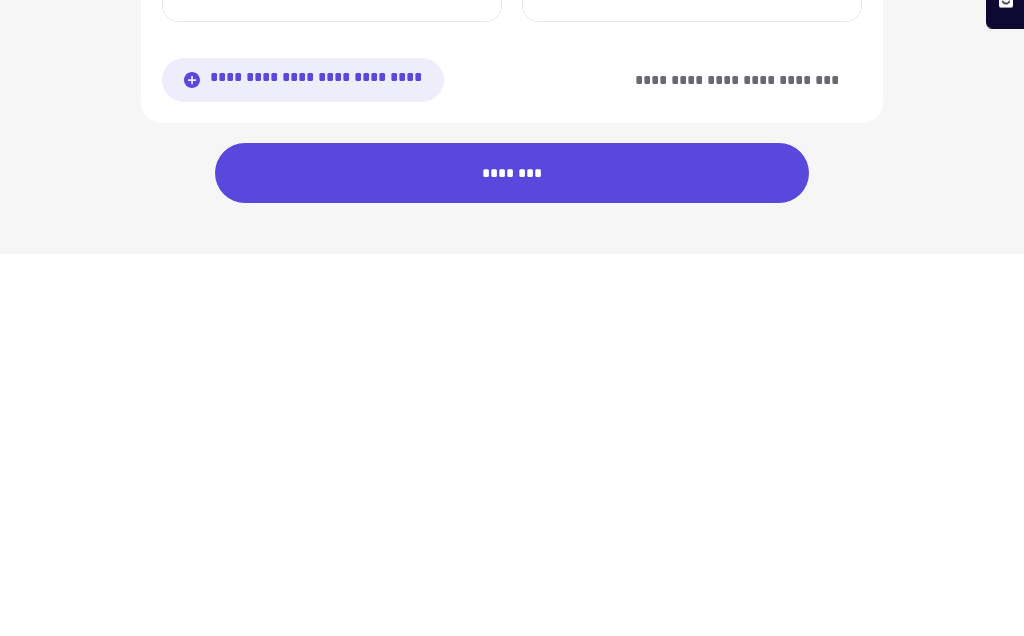 scroll, scrollTop: 1093, scrollLeft: 0, axis: vertical 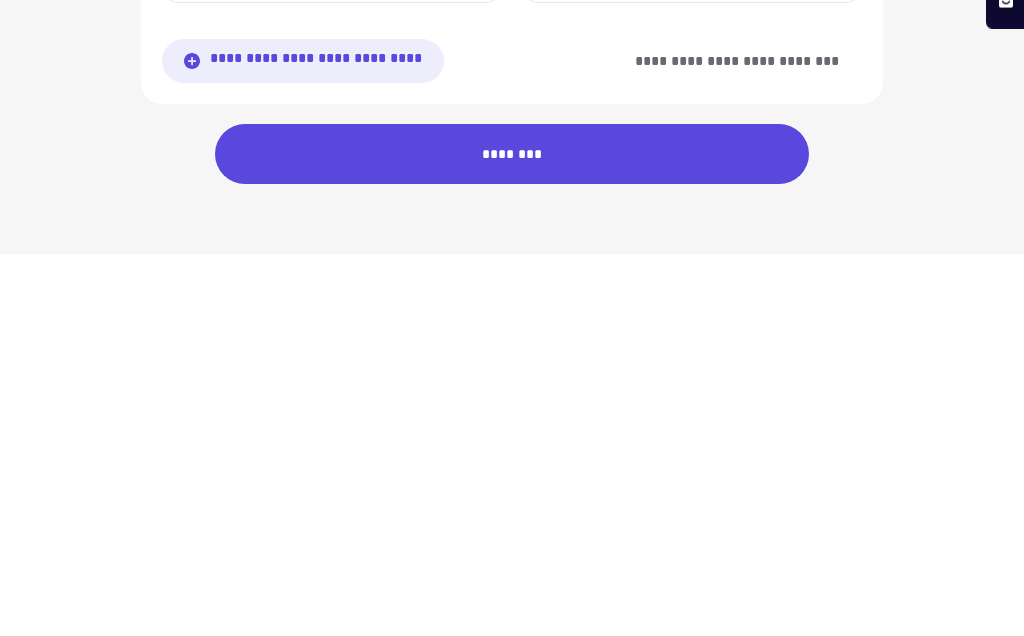 click on "********" at bounding box center (512, 536) 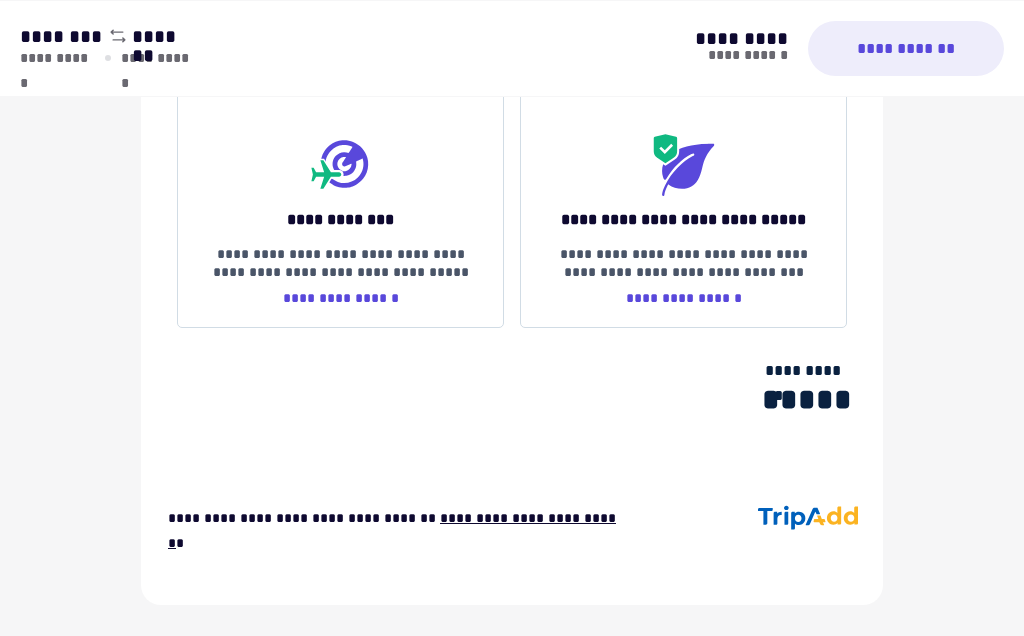 scroll, scrollTop: 3073, scrollLeft: 0, axis: vertical 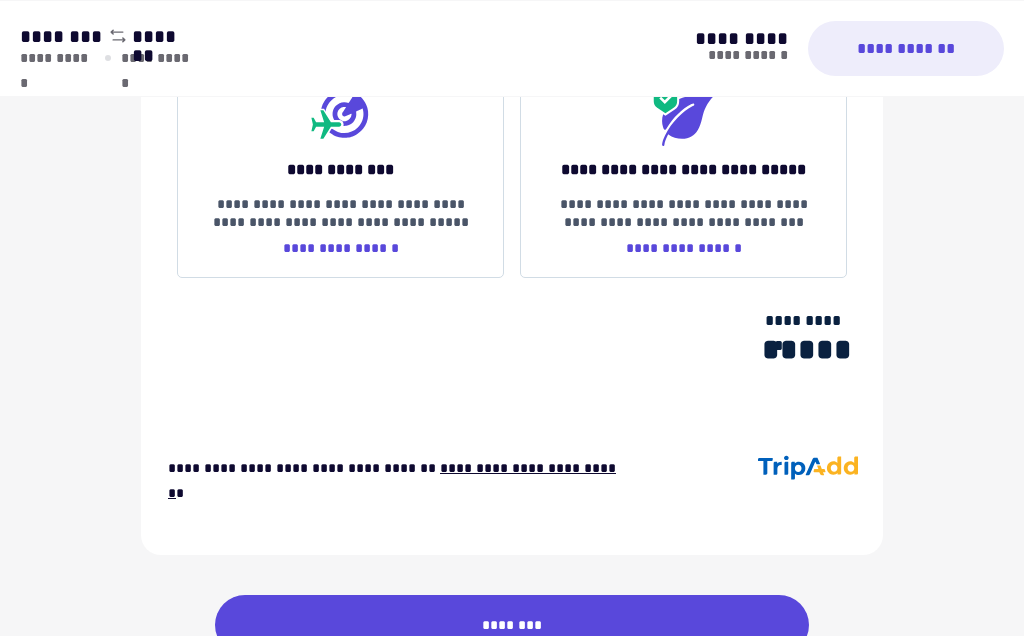 click on "********" at bounding box center [512, 625] 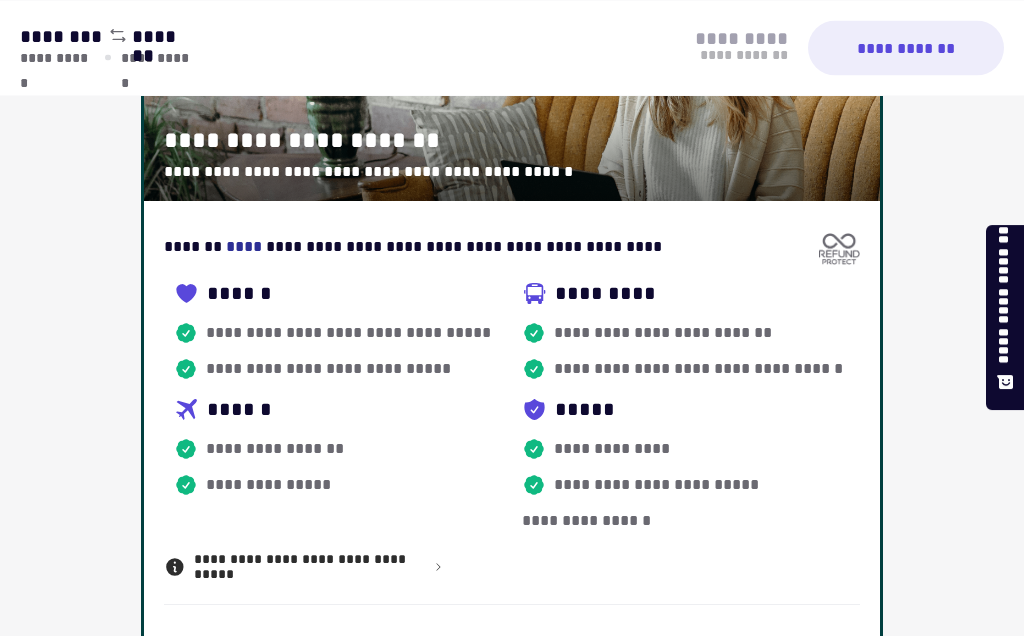 scroll, scrollTop: 0, scrollLeft: 0, axis: both 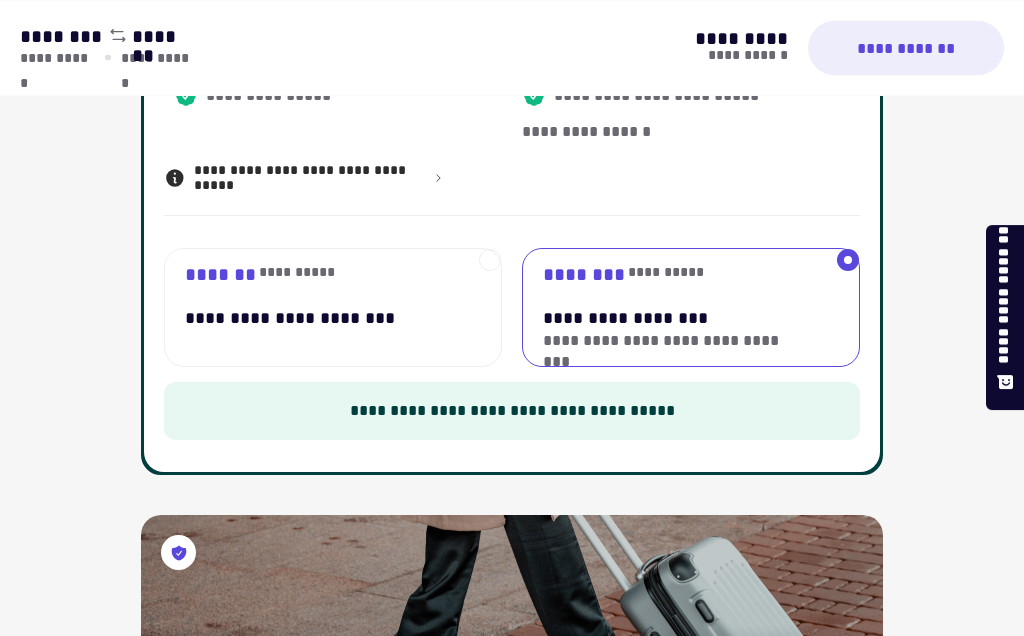 click on "**********" at bounding box center [317, 319] 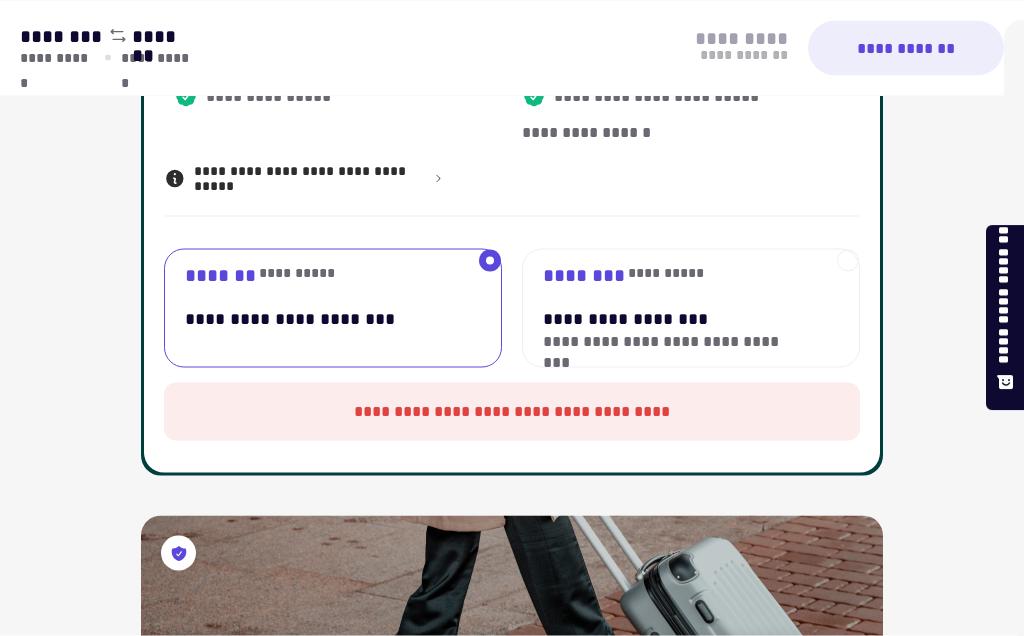 scroll, scrollTop: 758, scrollLeft: 0, axis: vertical 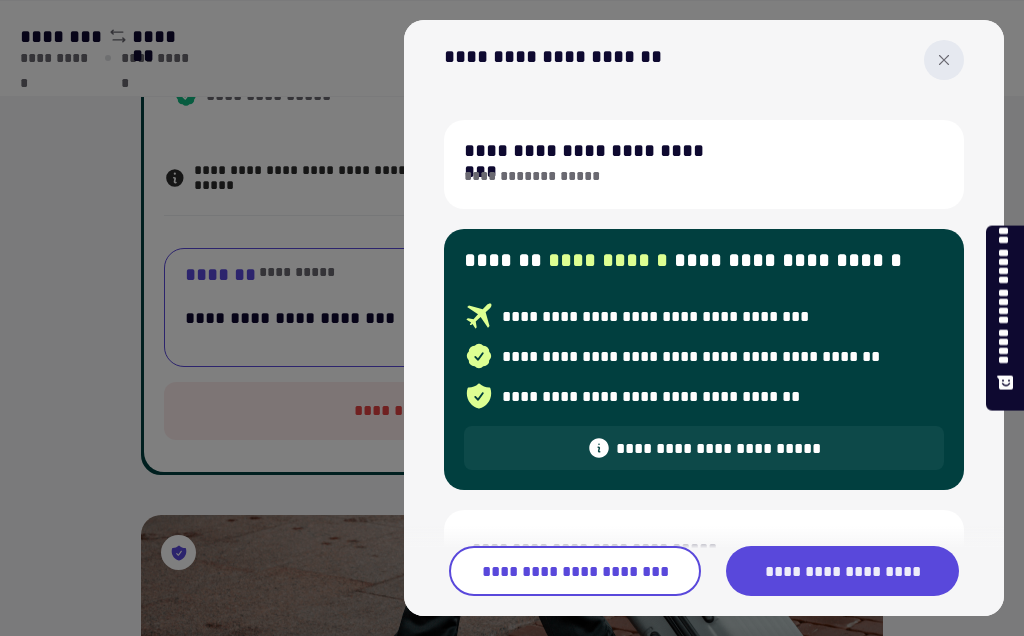 click on "**********" at bounding box center [575, 571] 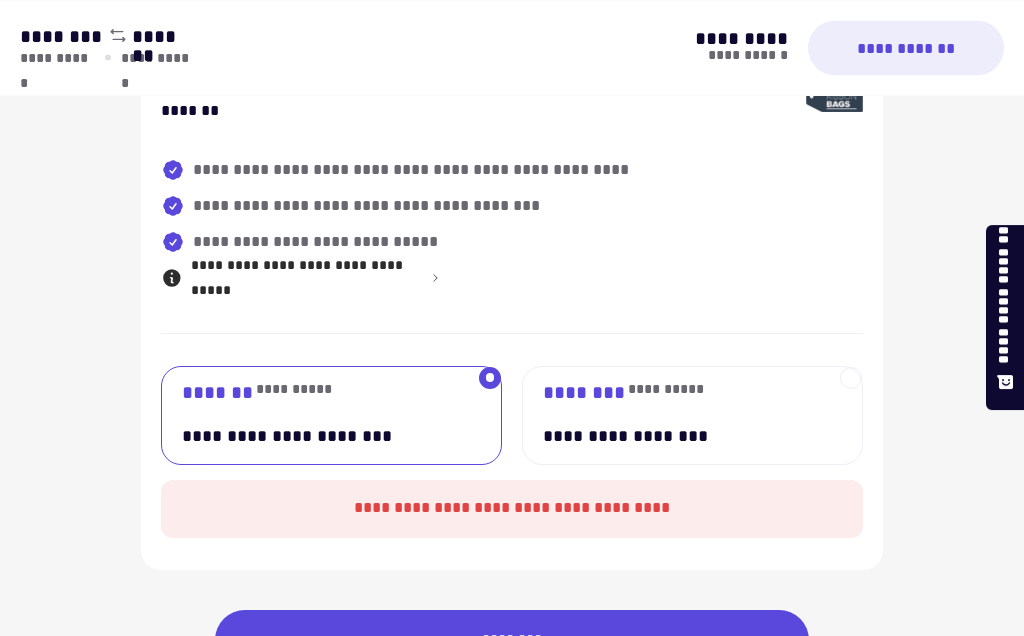 scroll, scrollTop: 1457, scrollLeft: 0, axis: vertical 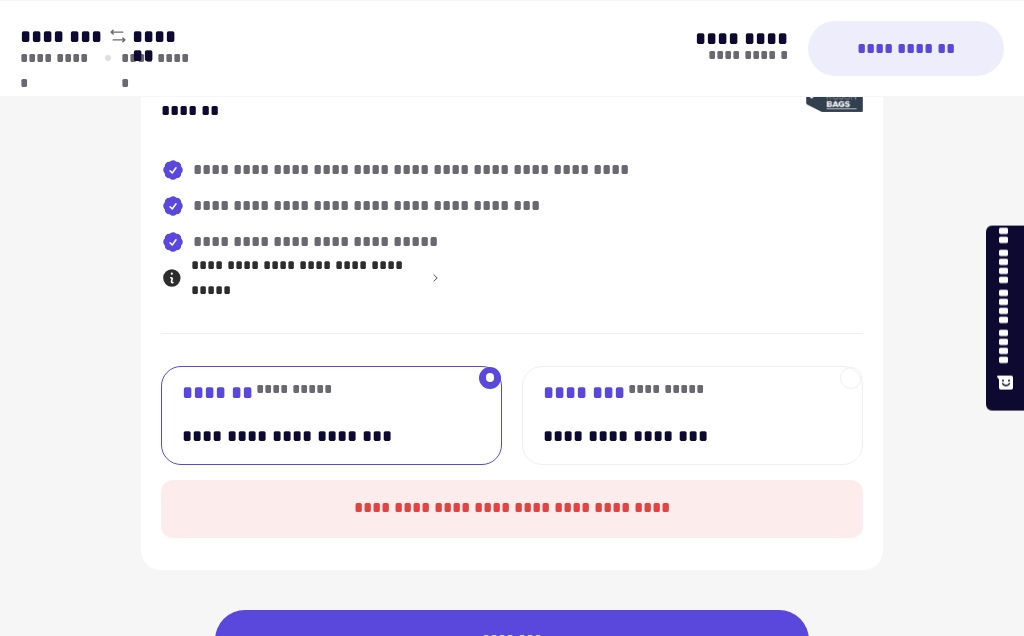 click on "**********" at bounding box center [315, 436] 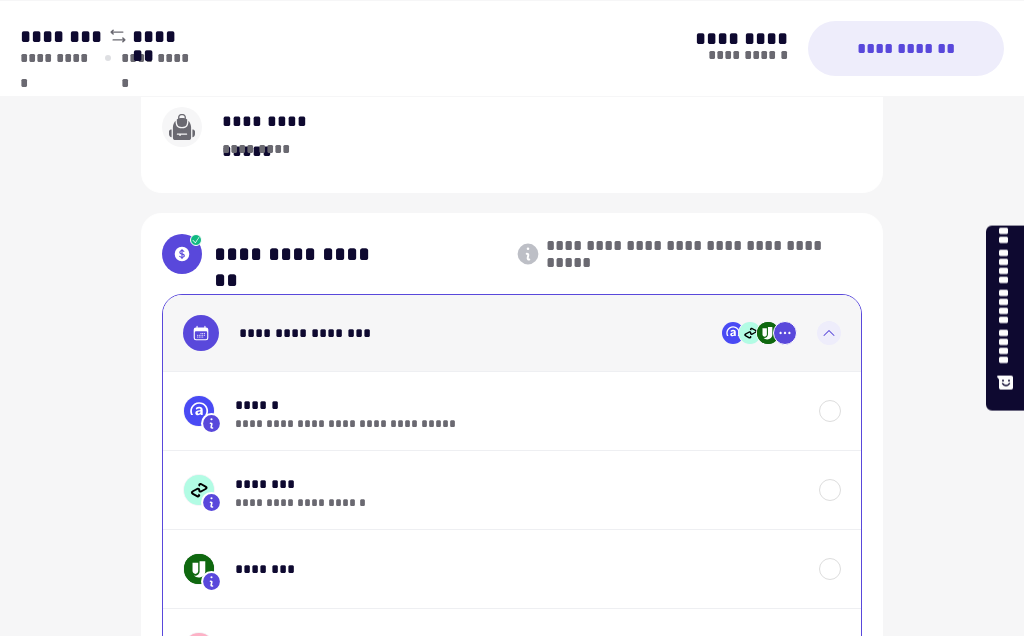 scroll, scrollTop: 1319, scrollLeft: 0, axis: vertical 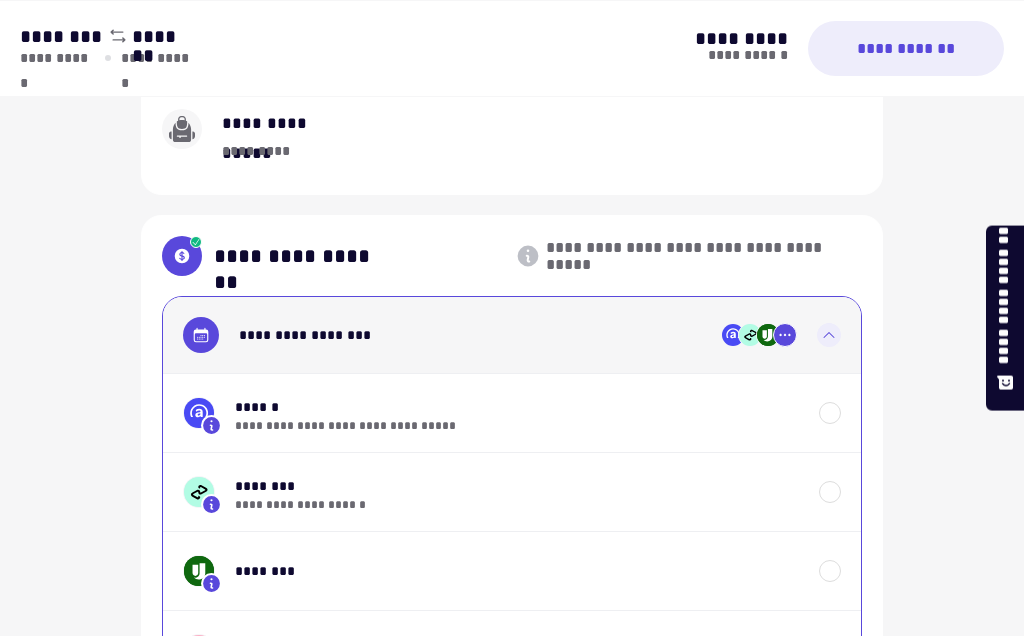 click on "******" at bounding box center (517, 407) 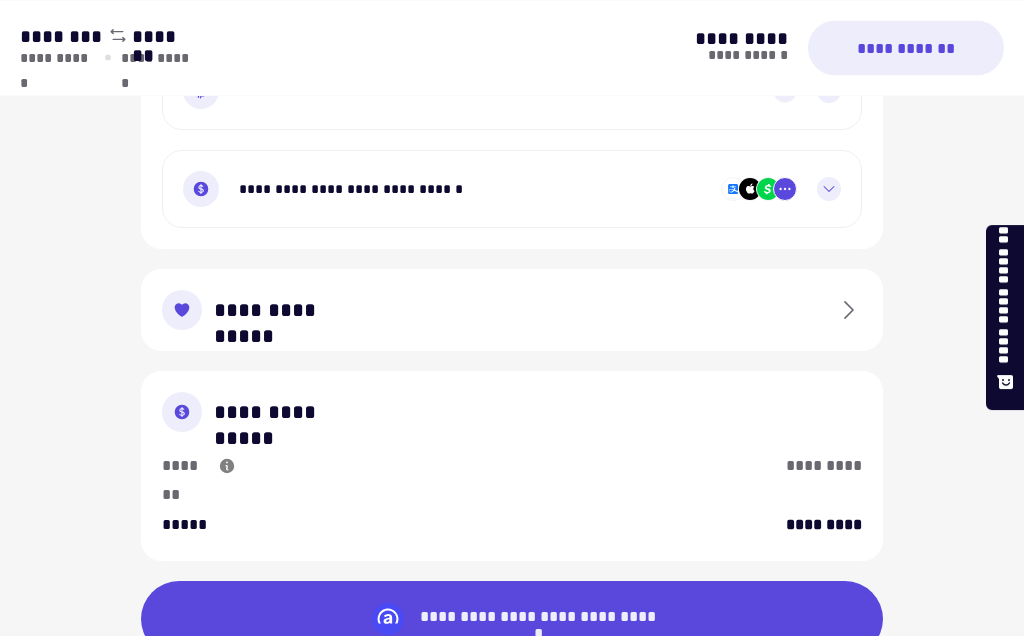 scroll, scrollTop: 2699, scrollLeft: 0, axis: vertical 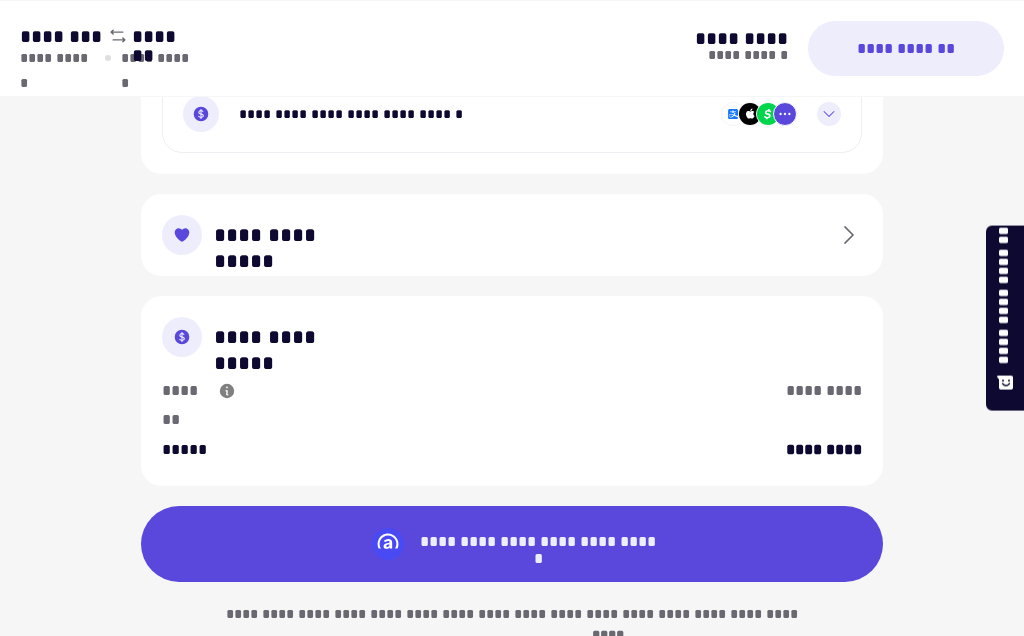 click on "**********" at bounding box center [512, 544] 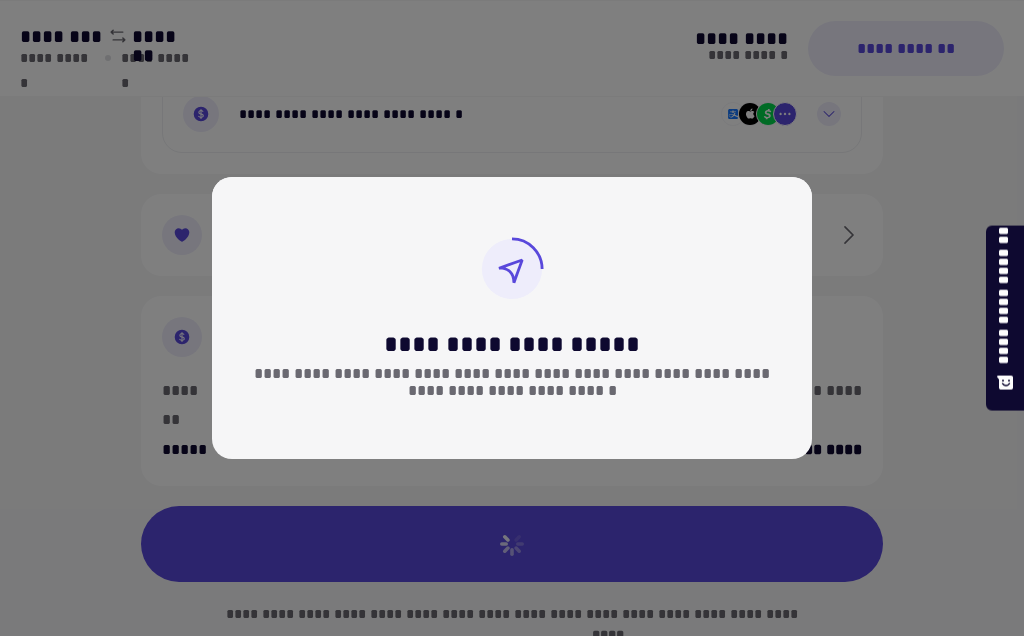 scroll, scrollTop: 2691, scrollLeft: 0, axis: vertical 